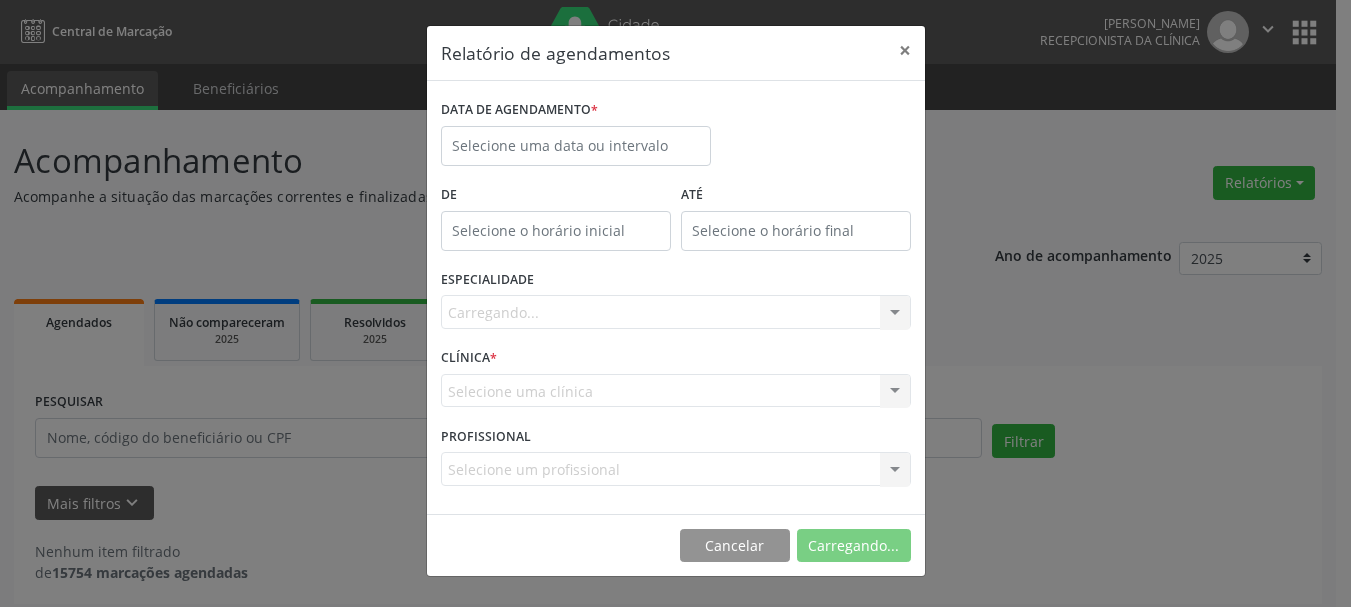 select on "6" 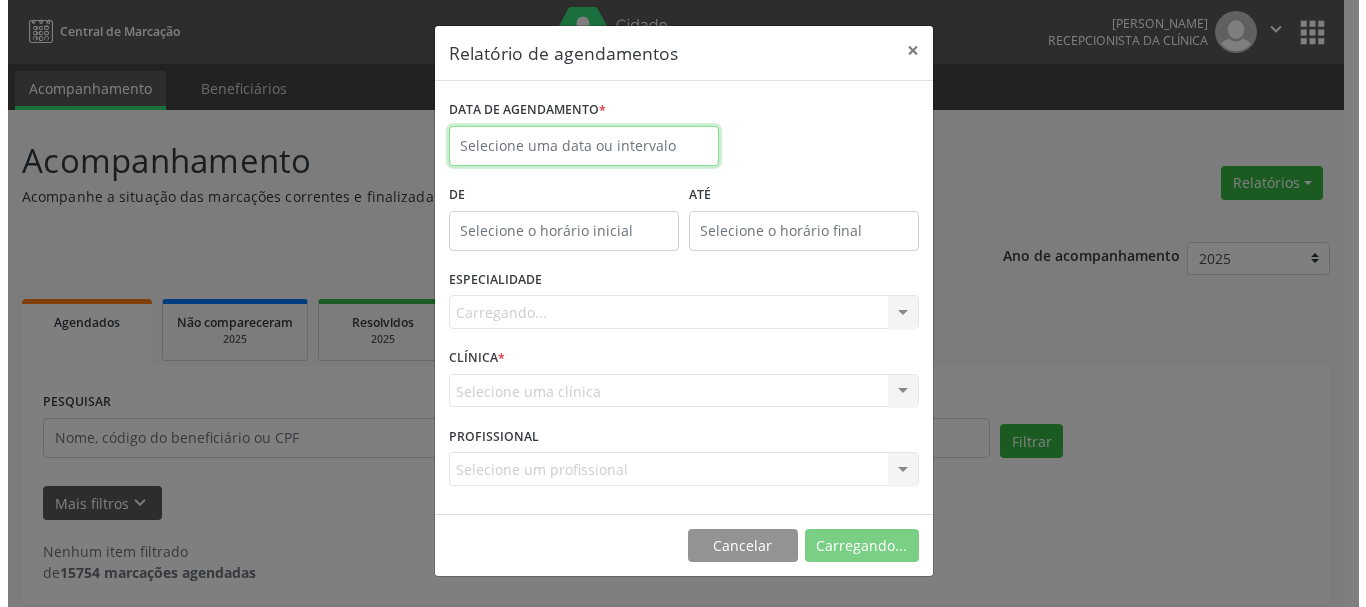 scroll, scrollTop: 0, scrollLeft: 0, axis: both 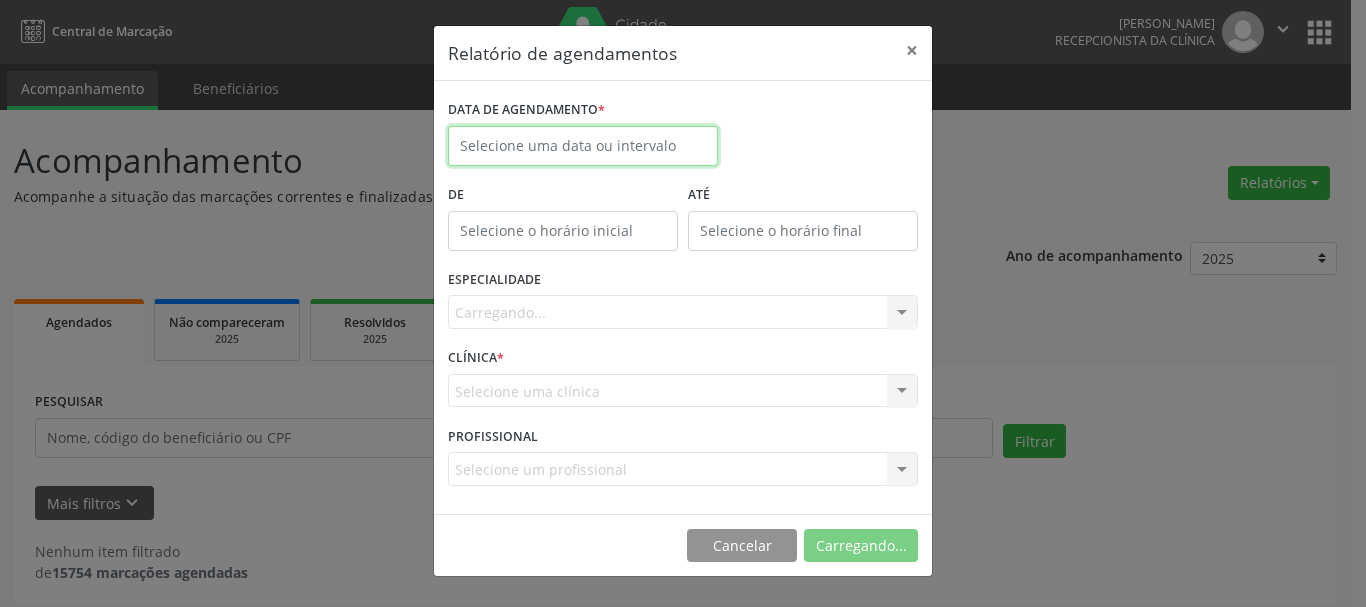 click at bounding box center (583, 146) 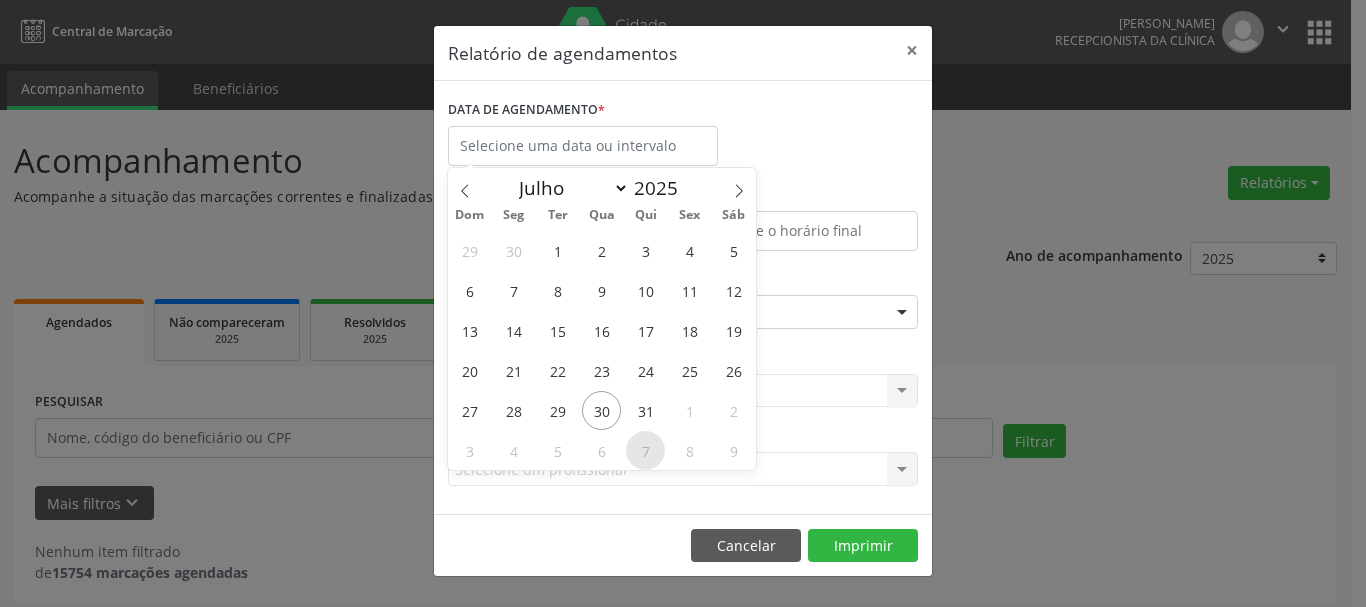 click on "7" at bounding box center (645, 450) 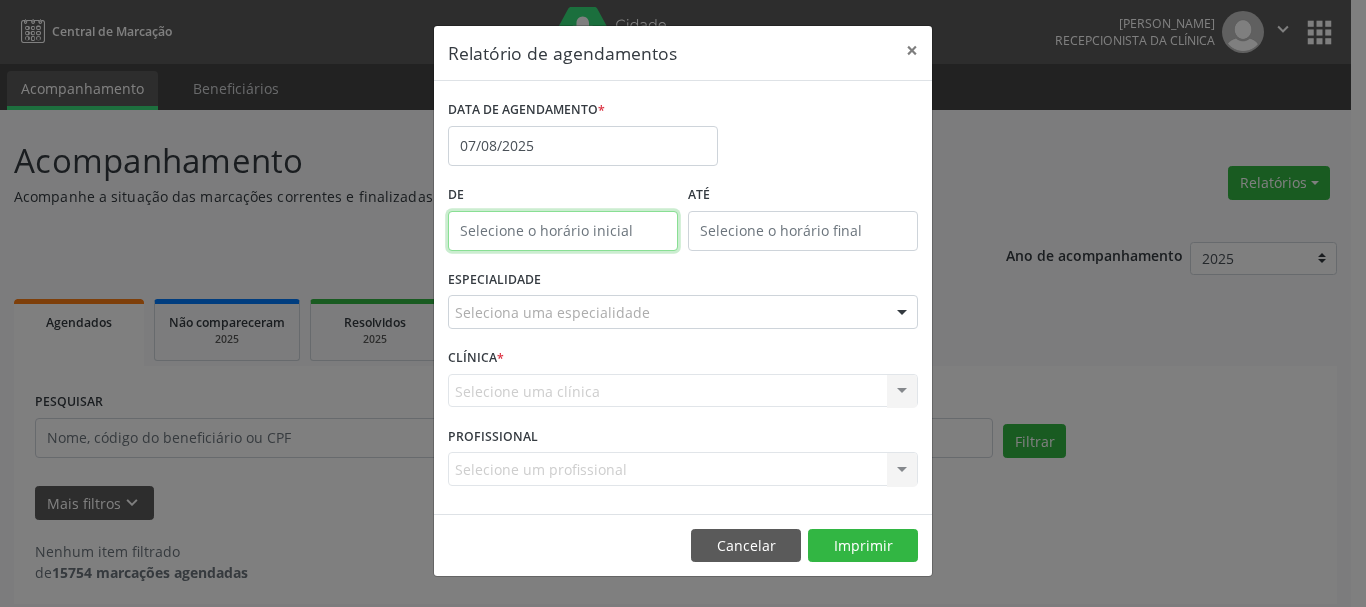 click at bounding box center (563, 231) 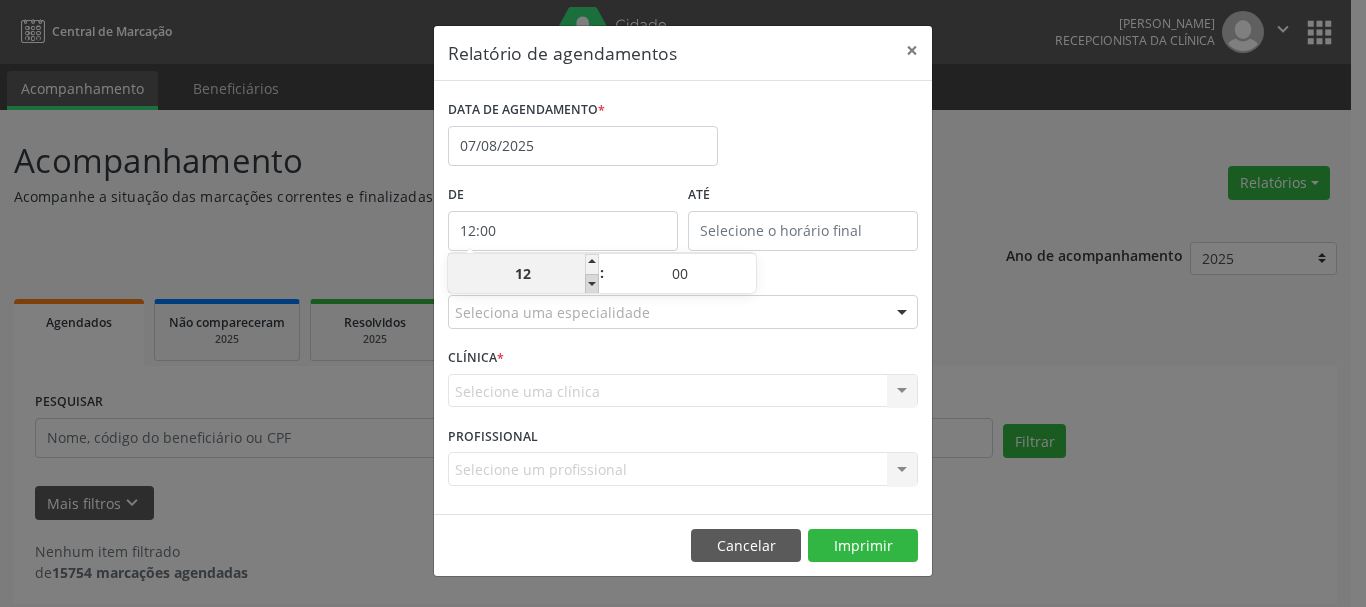 click at bounding box center [592, 284] 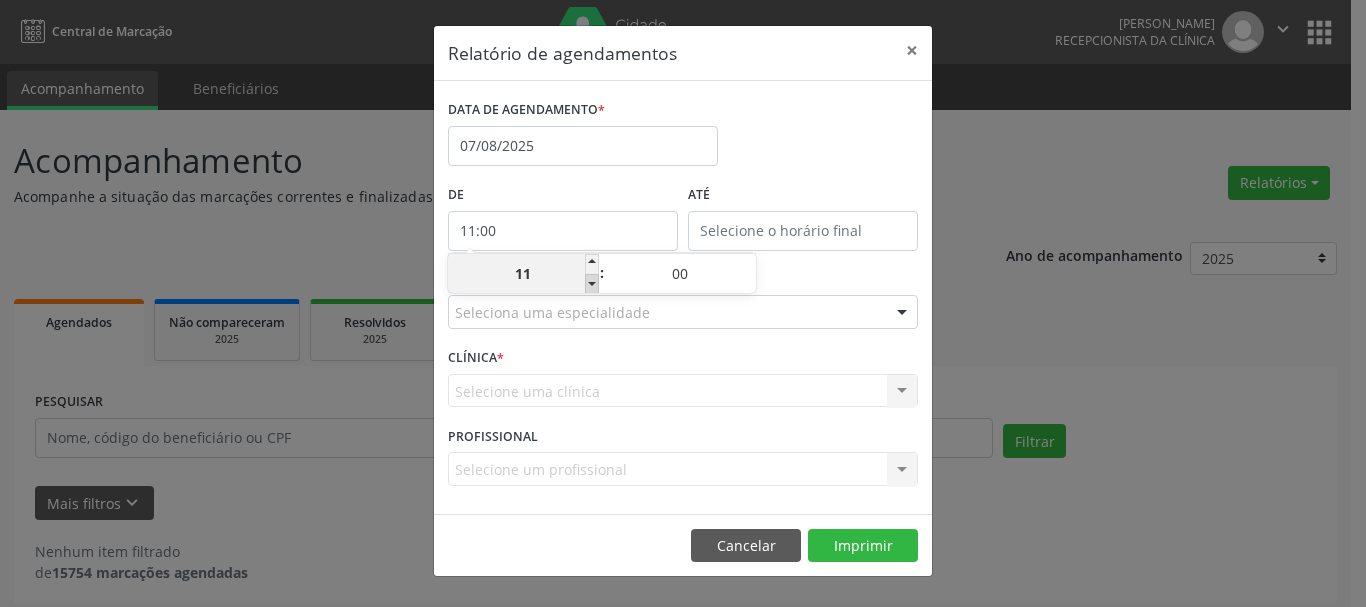 click at bounding box center (592, 284) 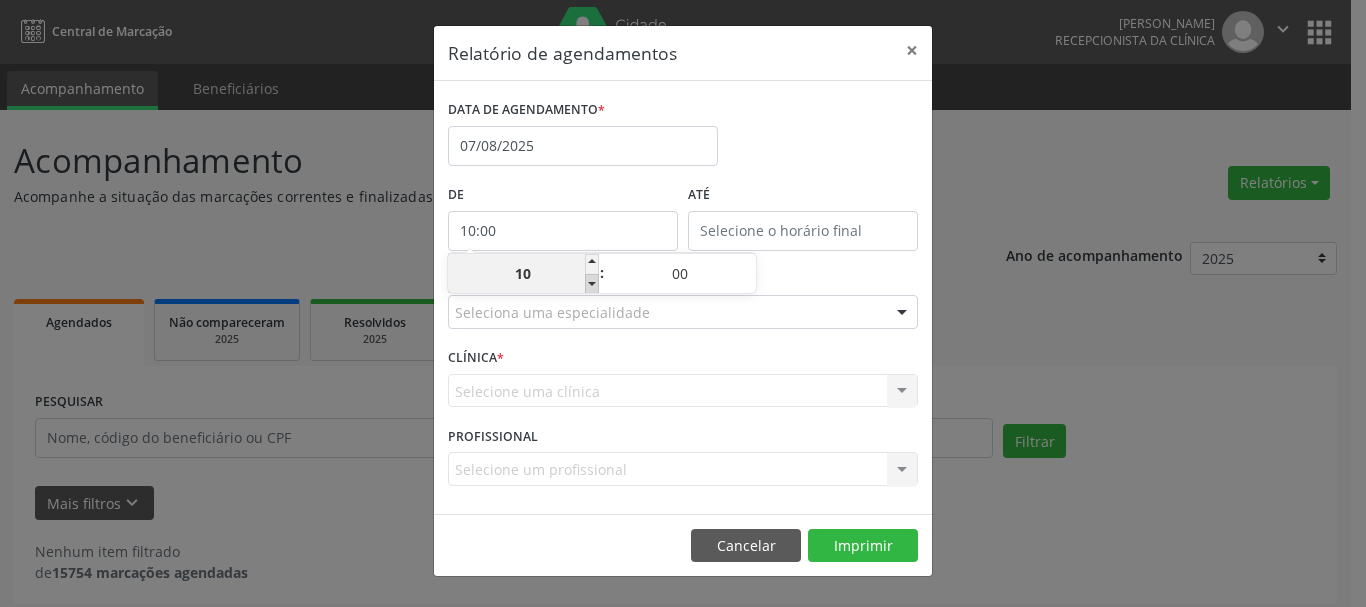click at bounding box center (592, 284) 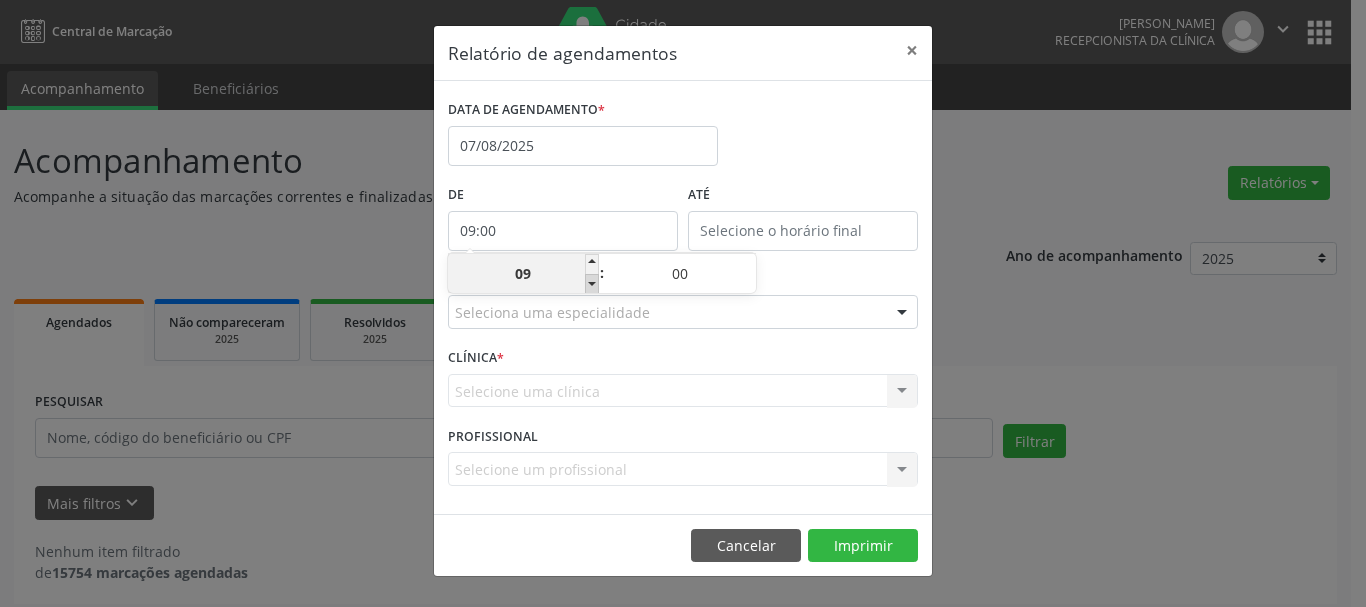 click at bounding box center (592, 284) 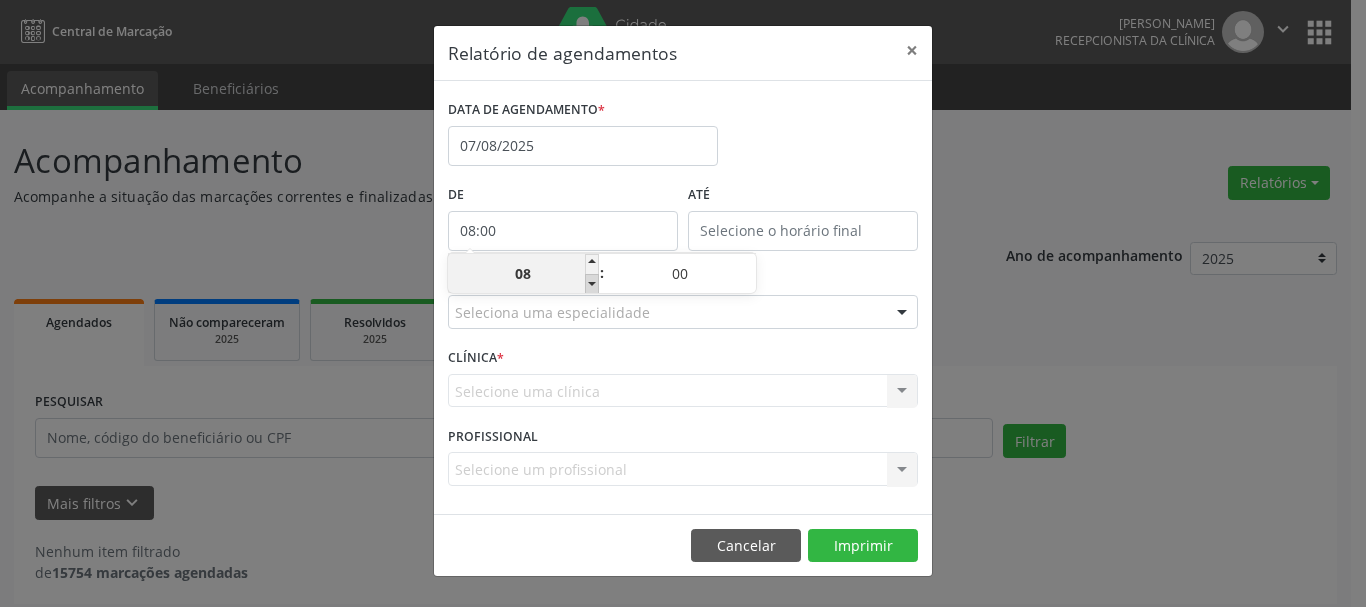 click at bounding box center (592, 284) 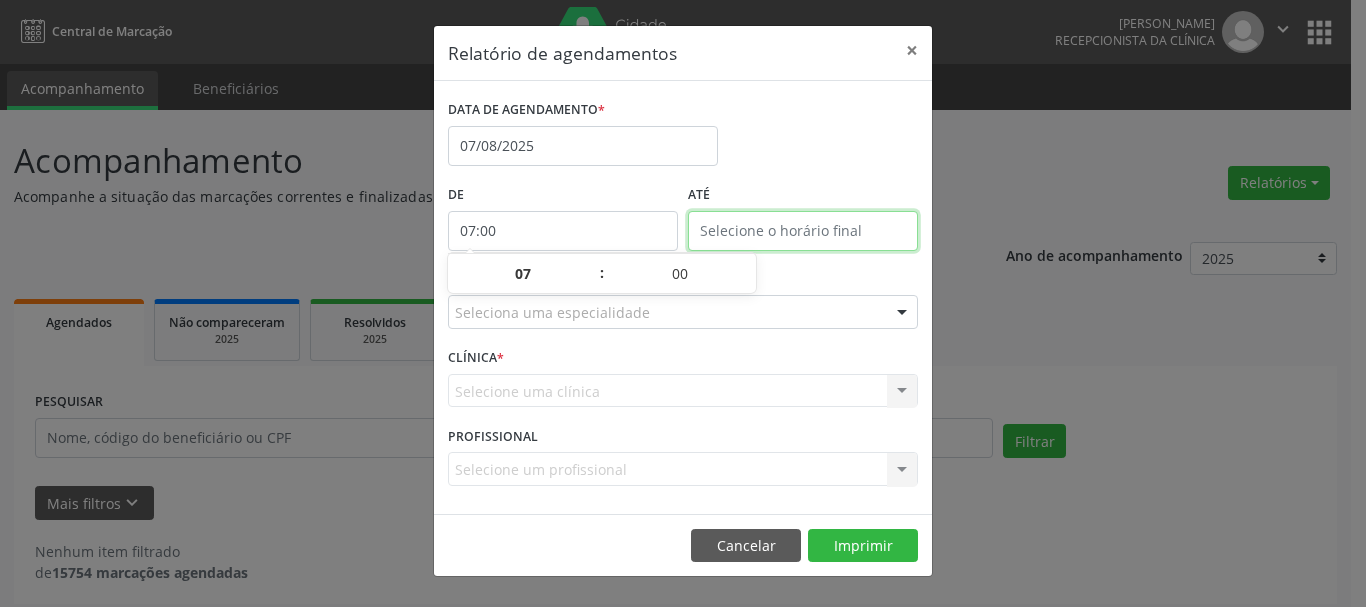 click at bounding box center (803, 231) 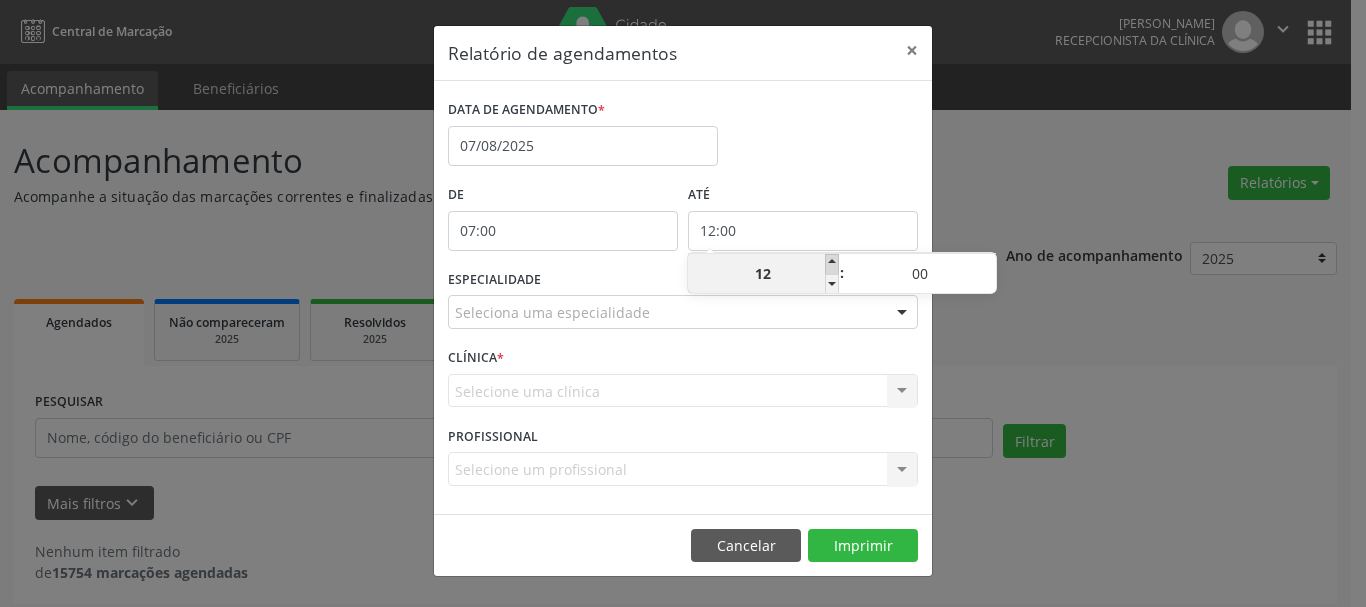 click at bounding box center [832, 264] 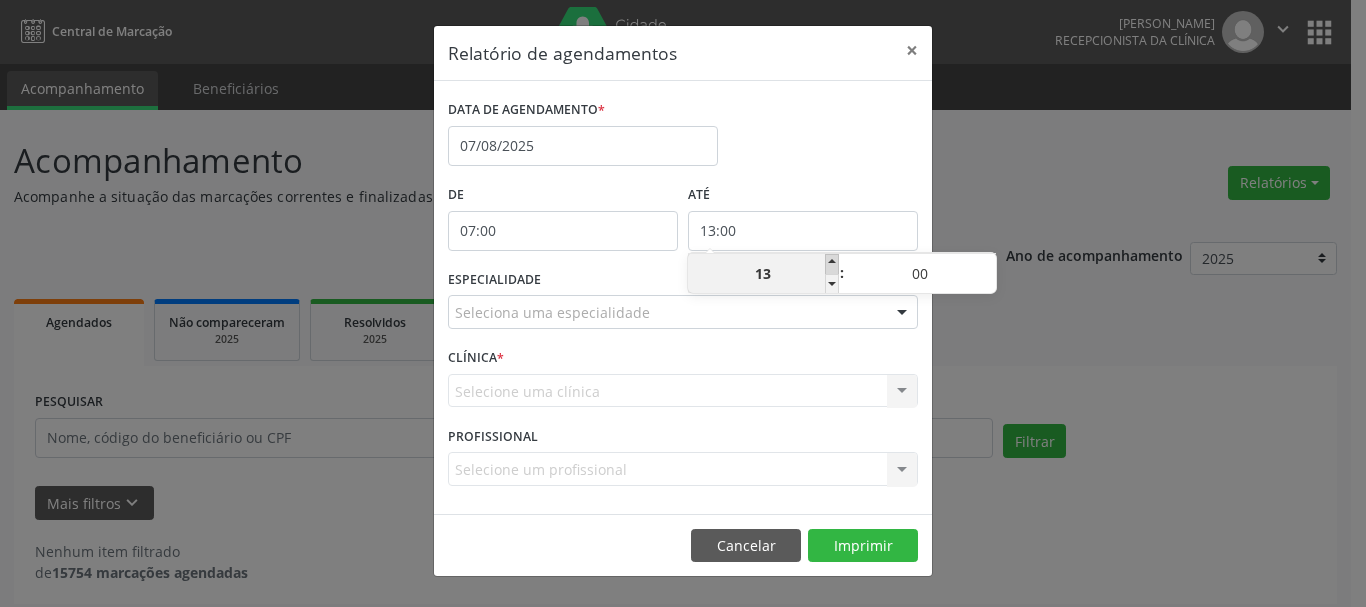 click at bounding box center (832, 264) 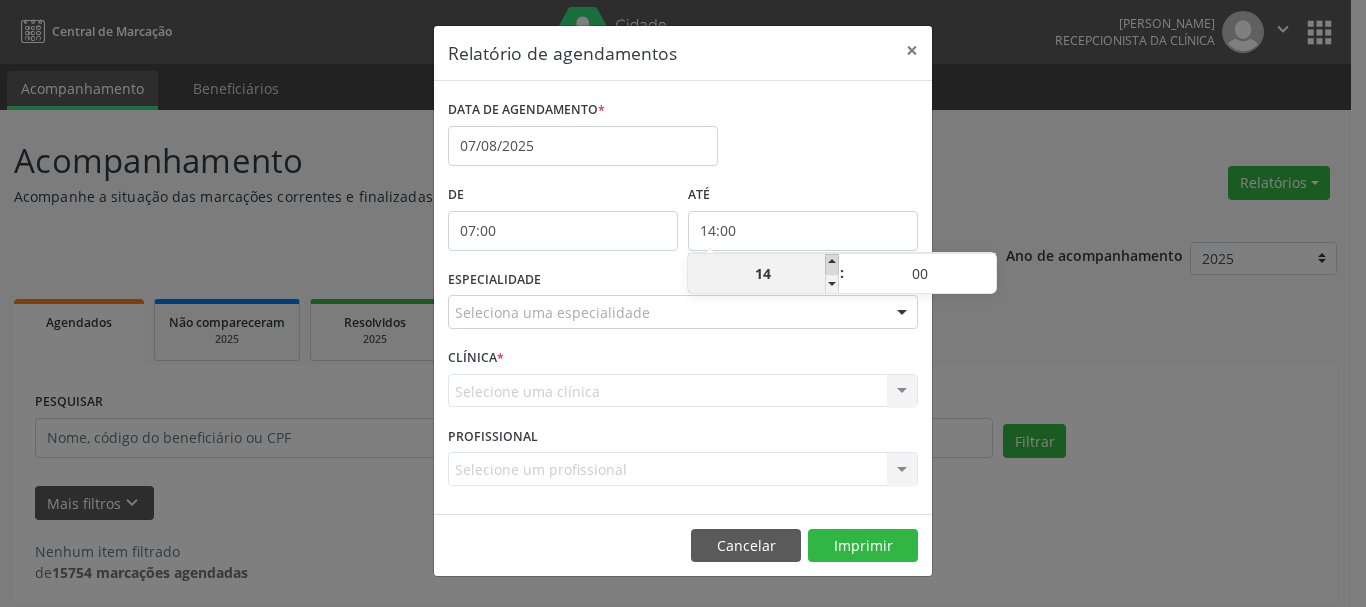 click at bounding box center (832, 264) 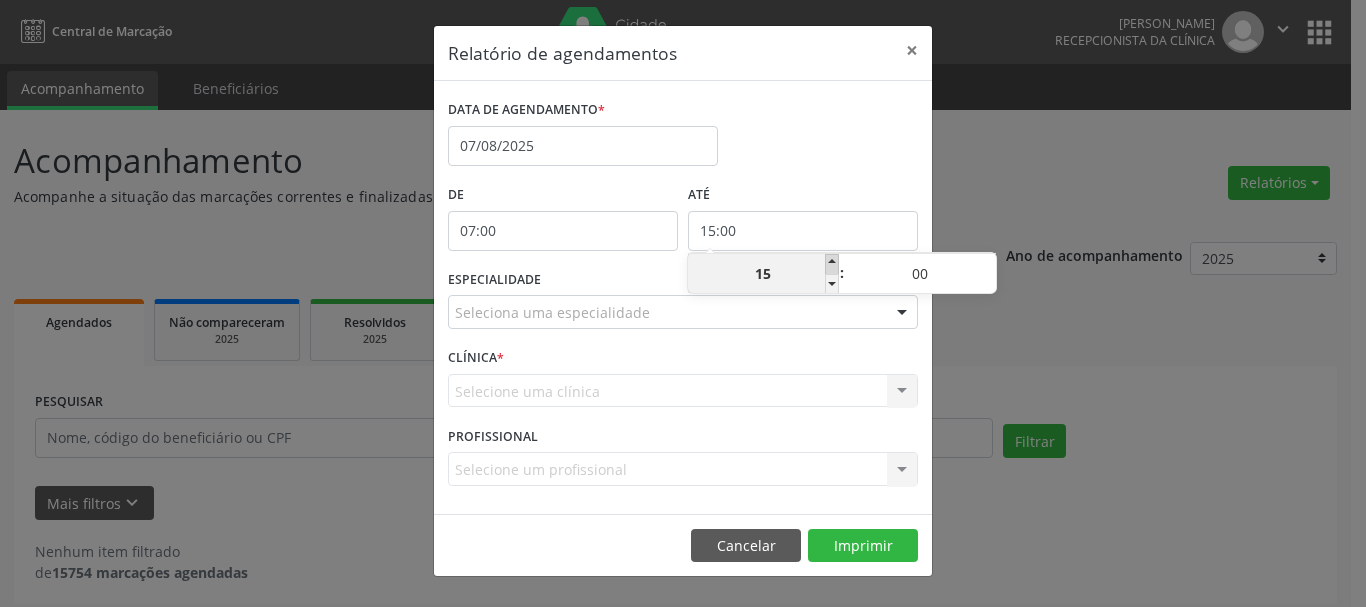 click at bounding box center [832, 264] 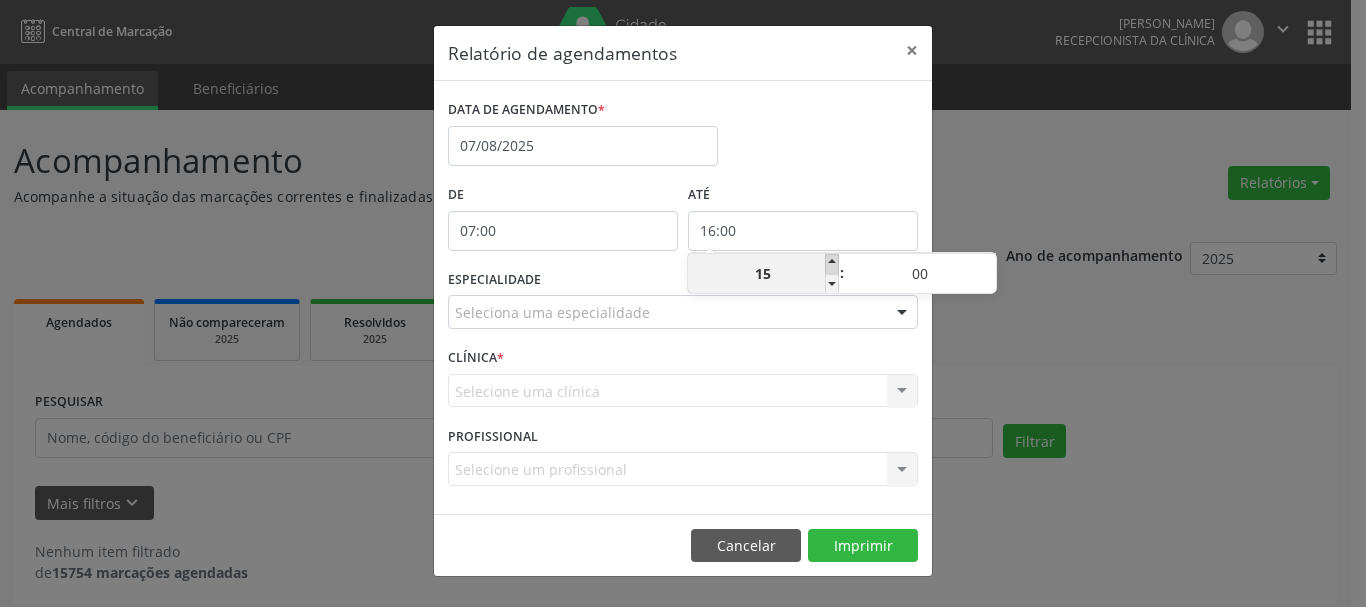 type on "16" 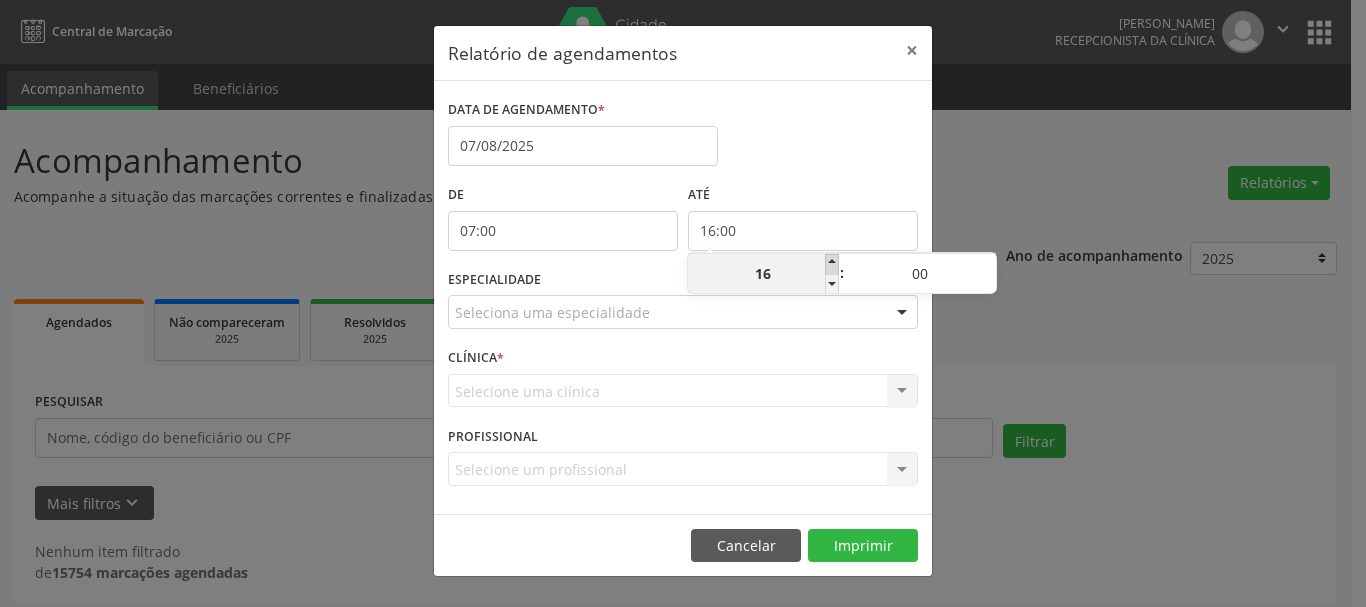 click at bounding box center [832, 264] 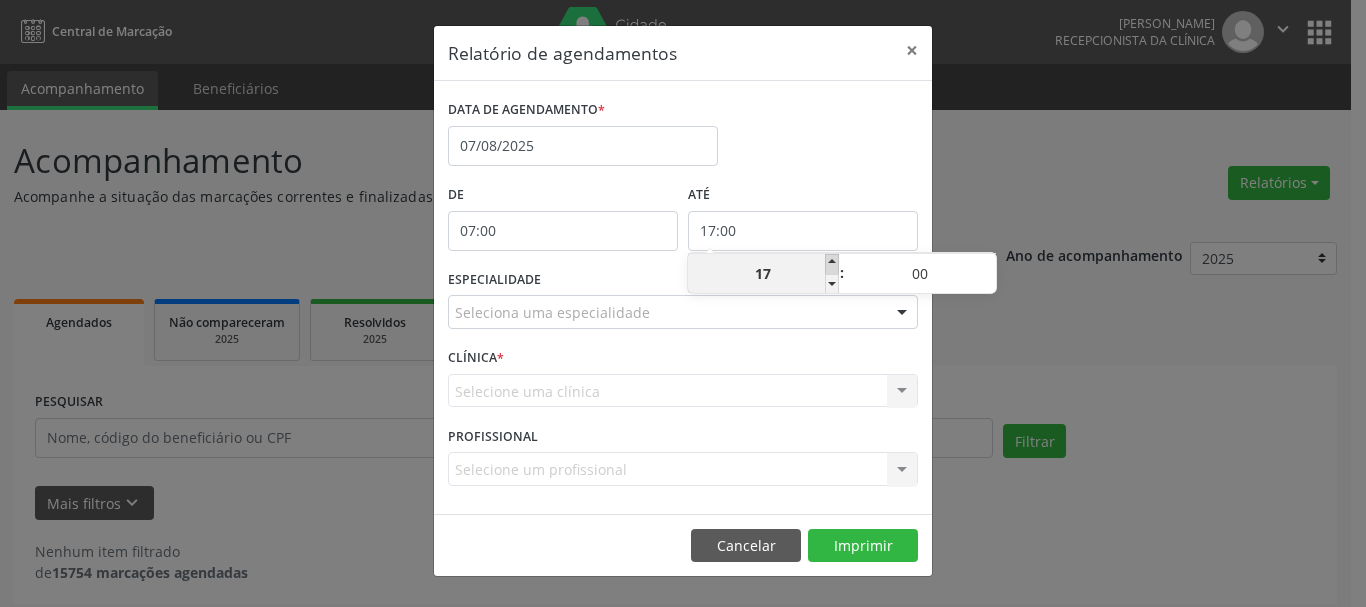 click at bounding box center (832, 264) 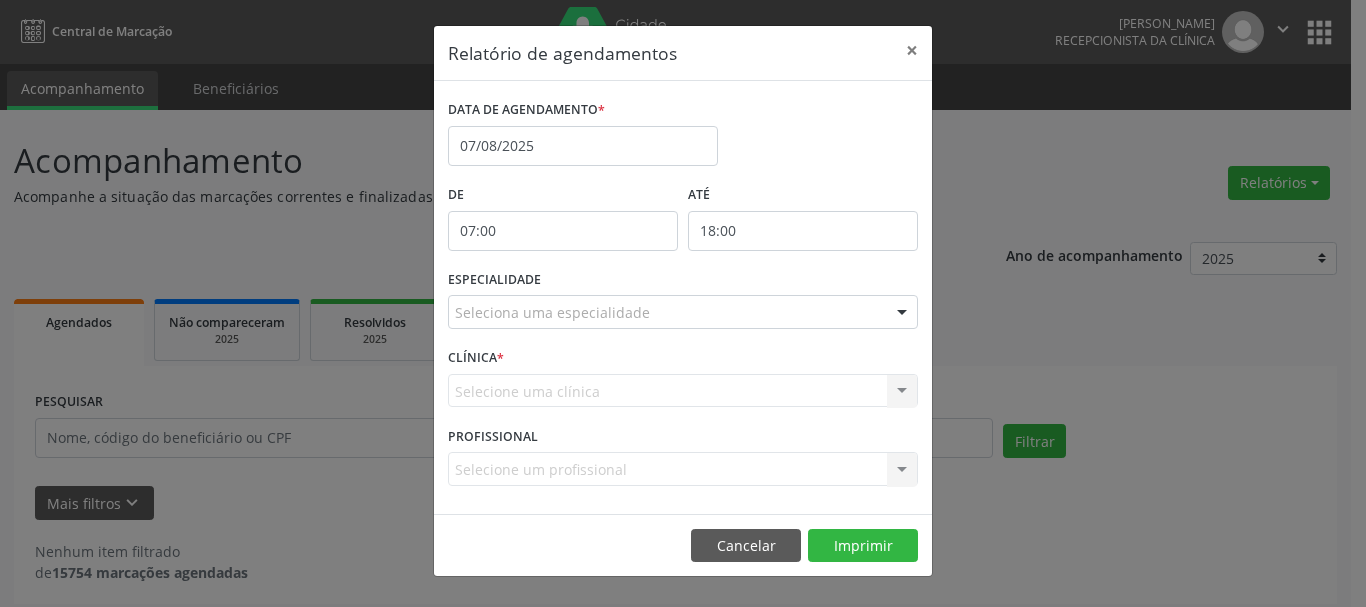 click on "DATA DE AGENDAMENTO
*
[DATE]" at bounding box center (683, 137) 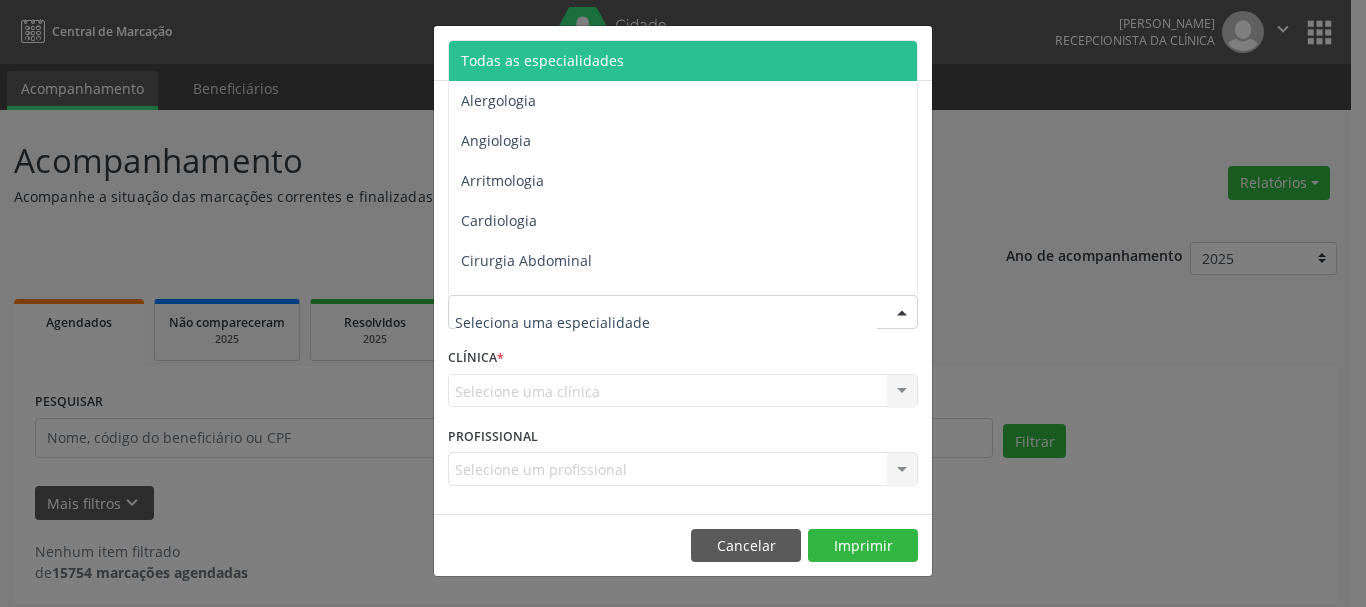 click on "Todas as especialidades" at bounding box center (542, 60) 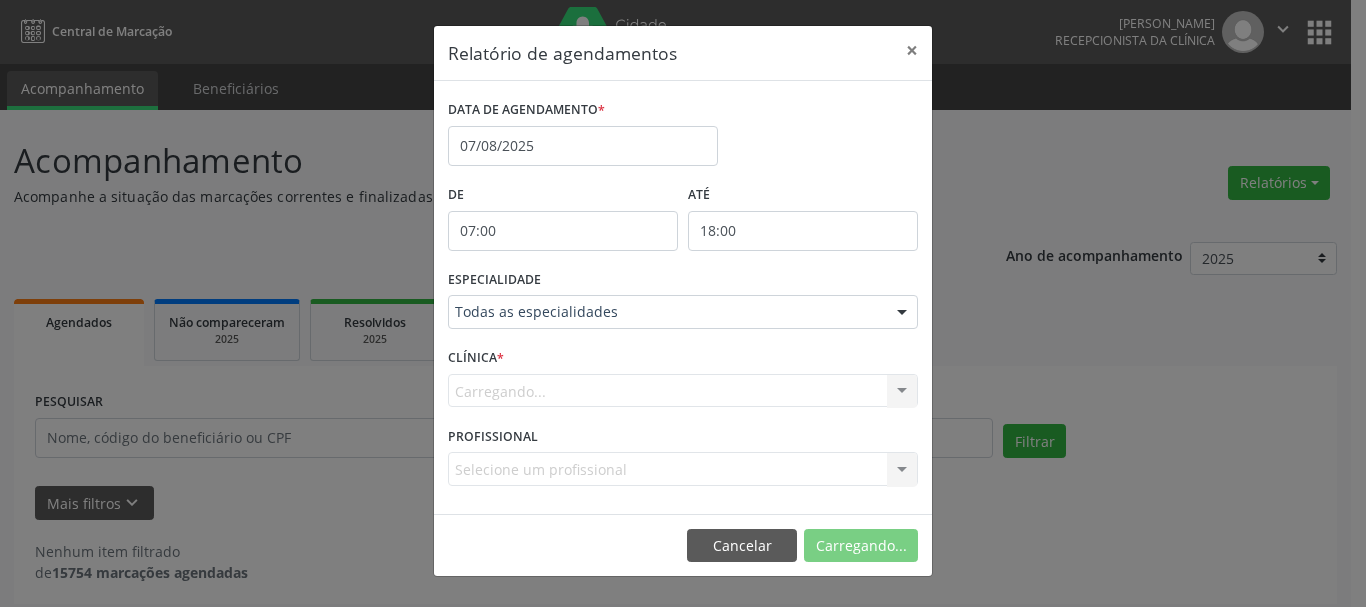 click on "Carregando..." at bounding box center (861, 546) 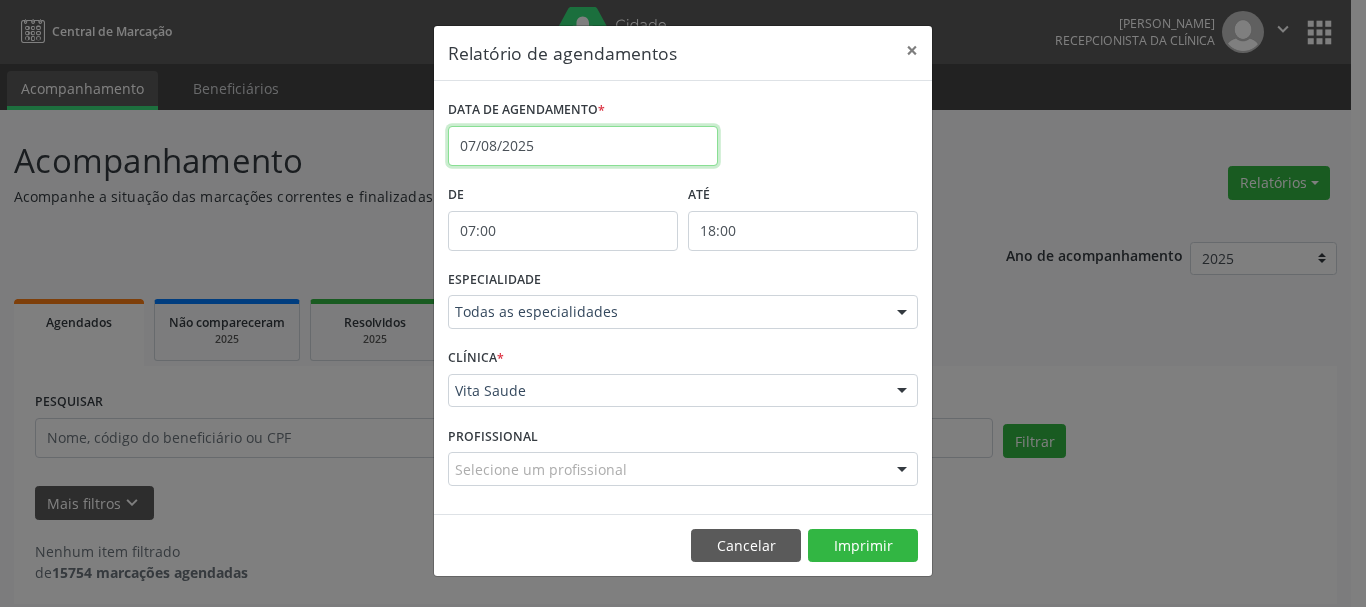 click on "07/08/2025" at bounding box center [583, 146] 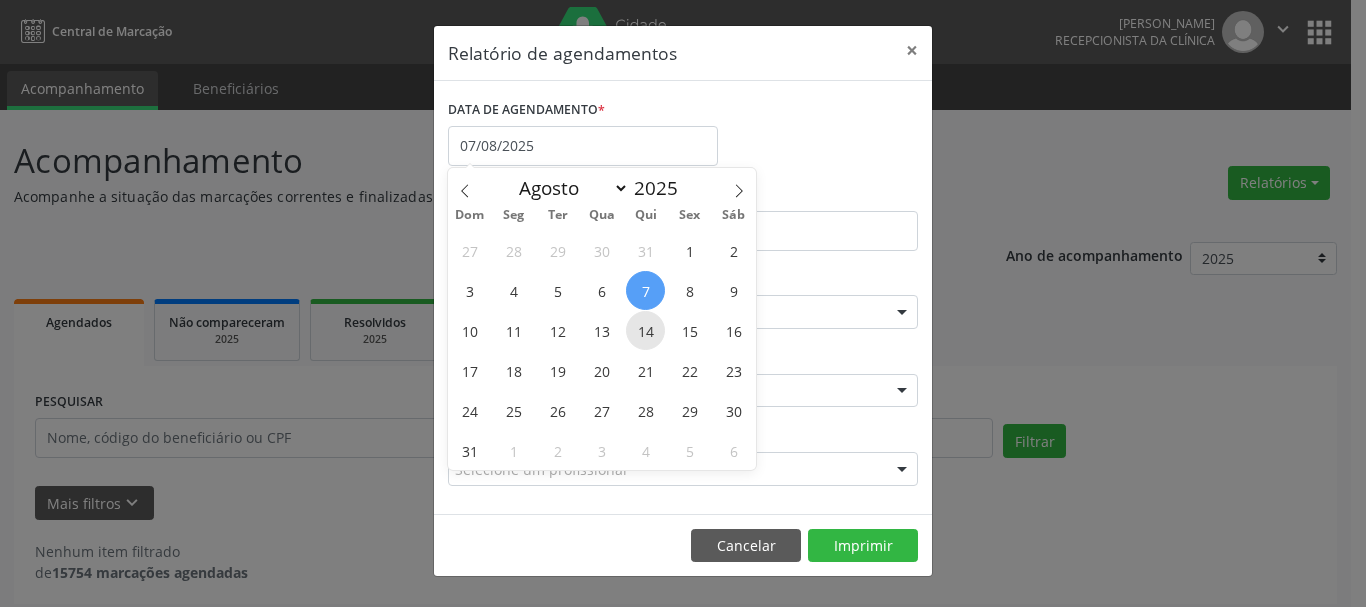 click on "14" at bounding box center (645, 330) 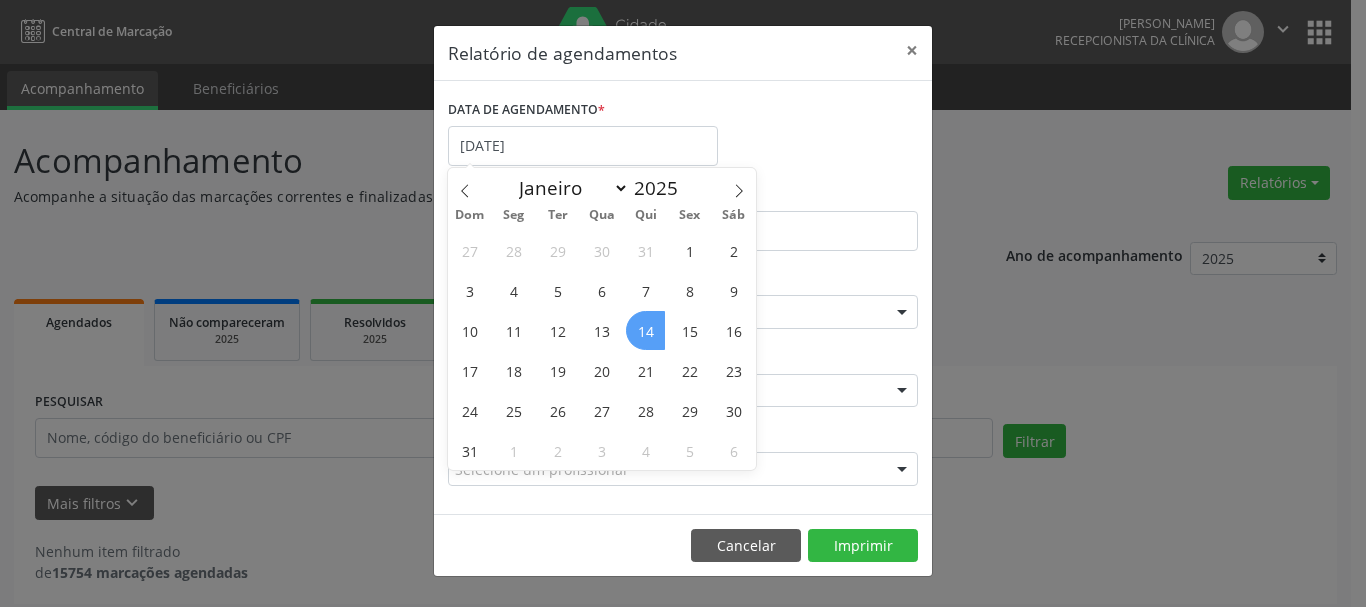 click on "14" at bounding box center (645, 330) 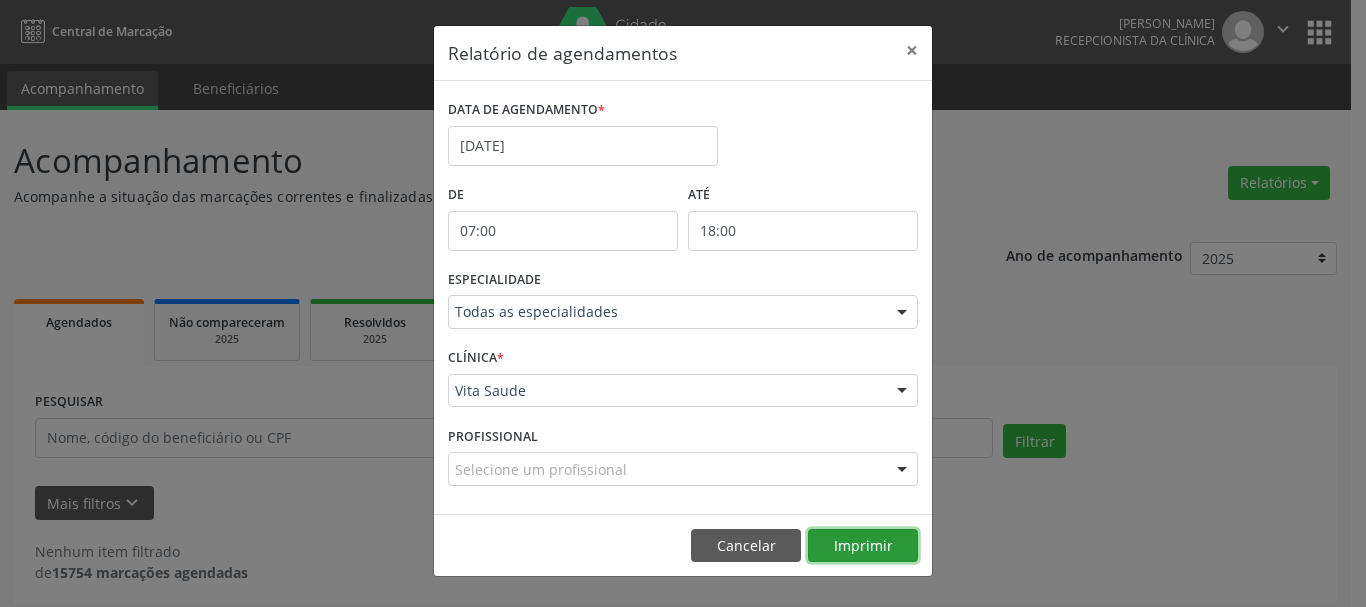 click on "Imprimir" at bounding box center [863, 546] 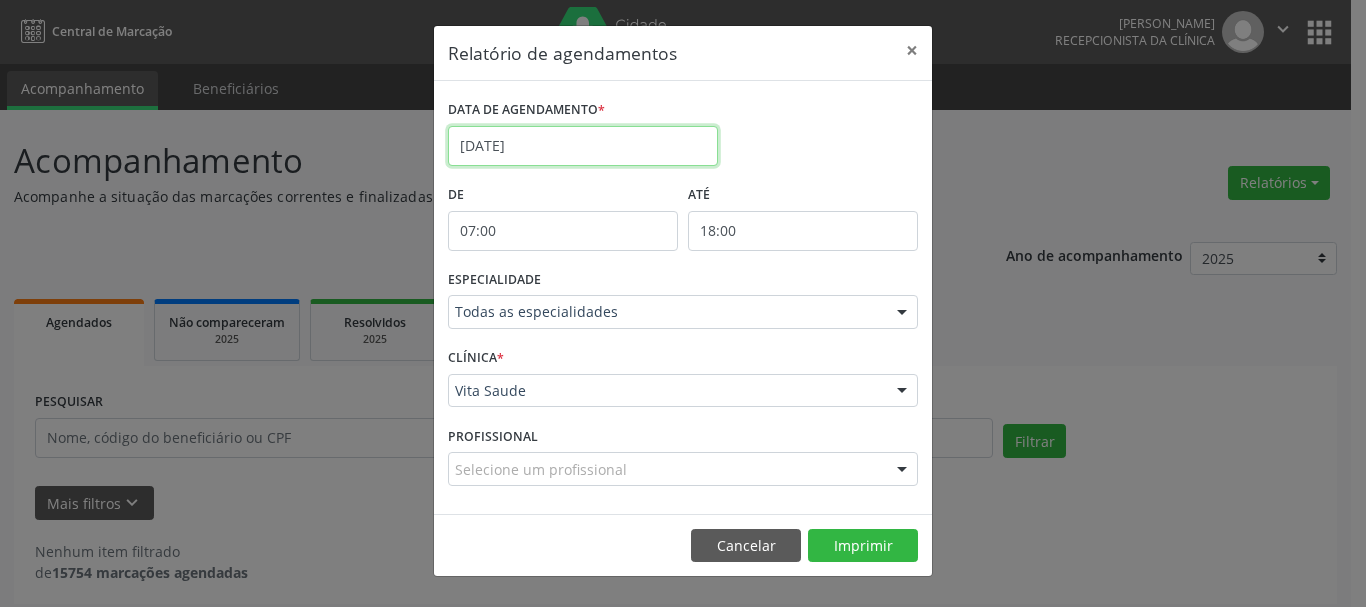 click on "[DATE]" at bounding box center (583, 146) 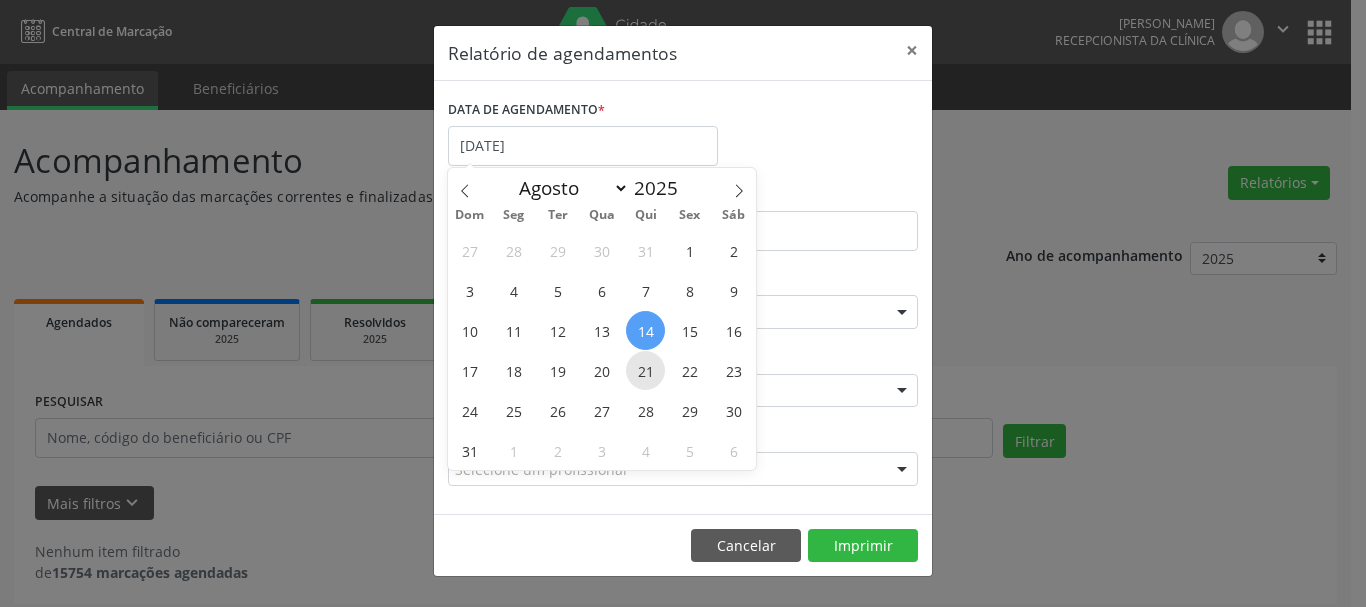 click on "21" at bounding box center (645, 370) 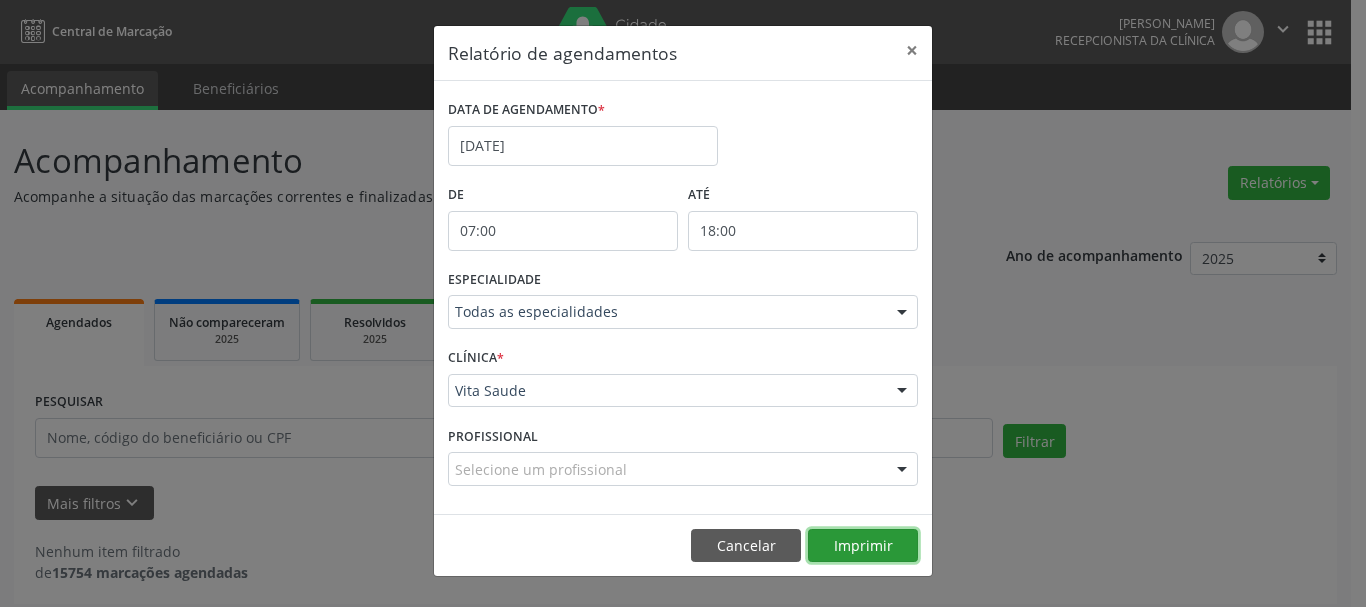 click on "Imprimir" at bounding box center (863, 546) 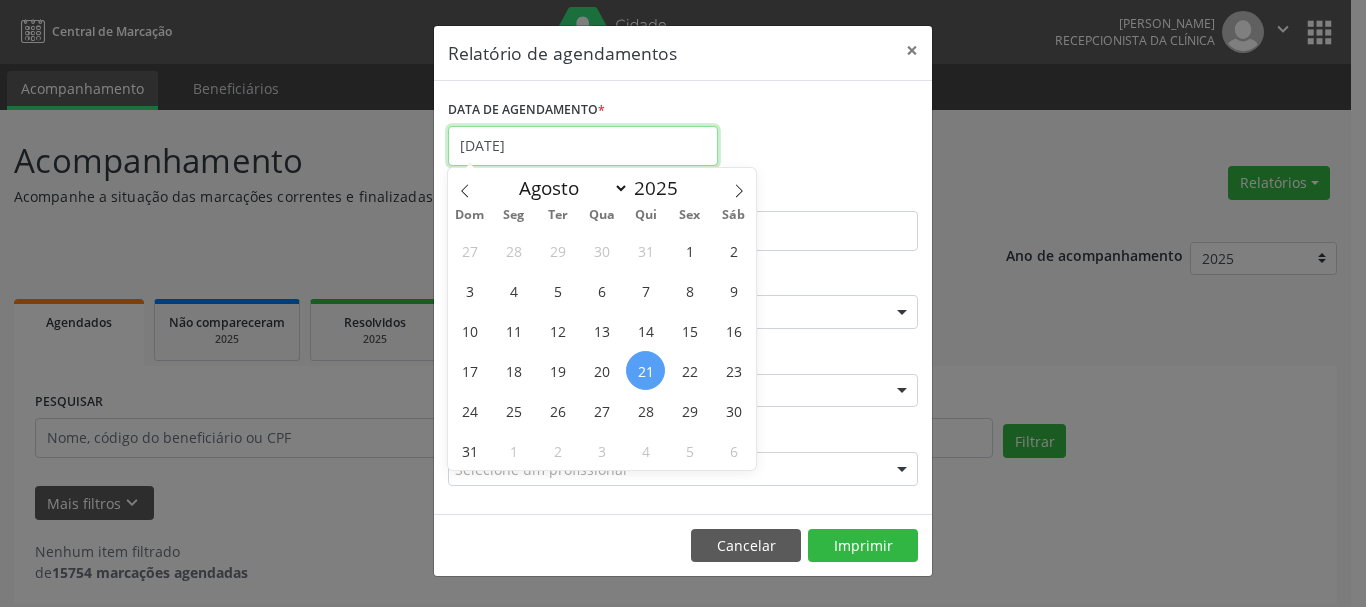 click on "[DATE]" at bounding box center [583, 146] 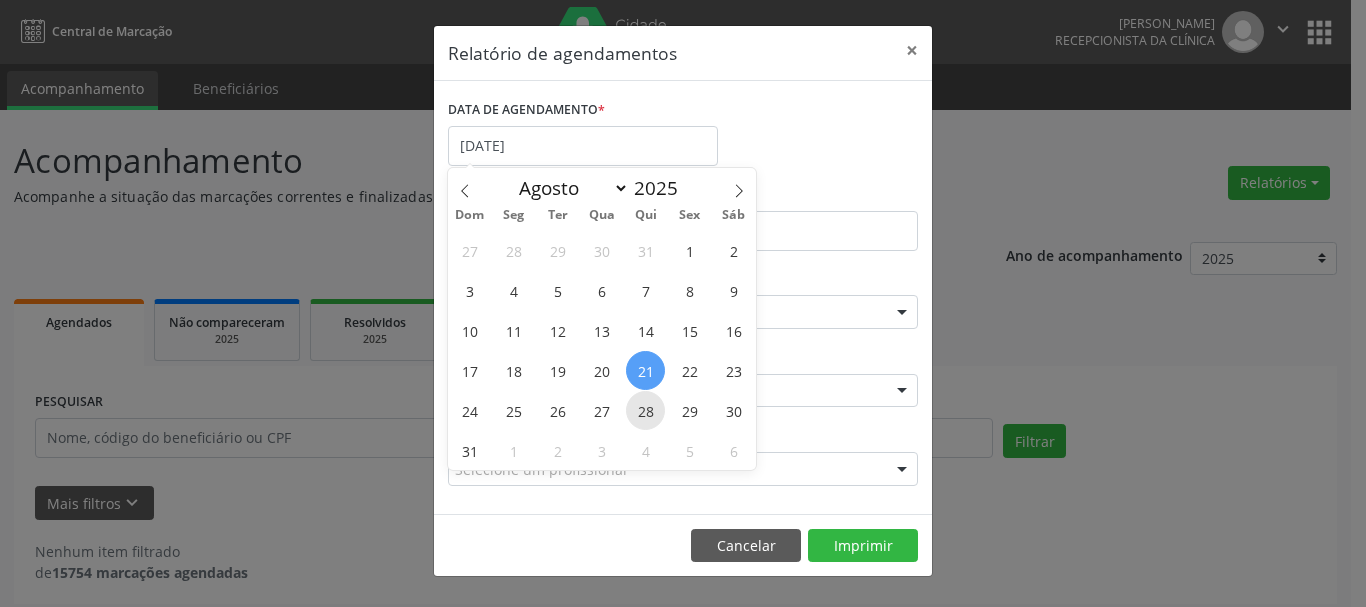 click on "28" at bounding box center [645, 410] 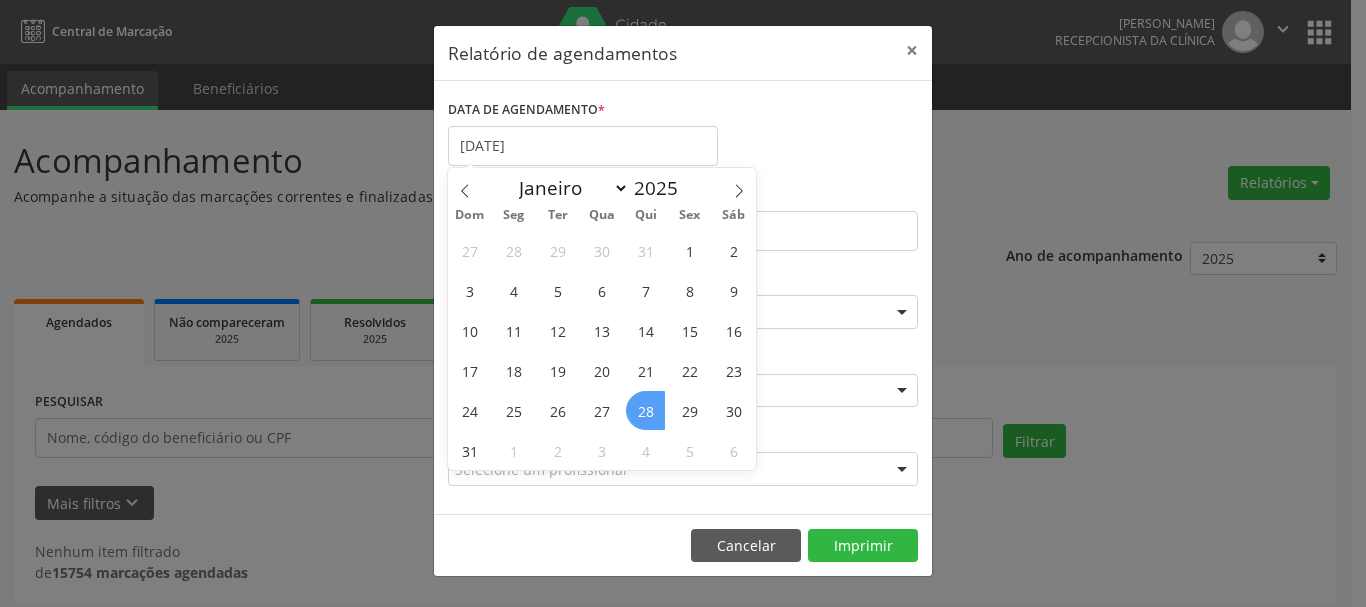 click on "28" at bounding box center [645, 410] 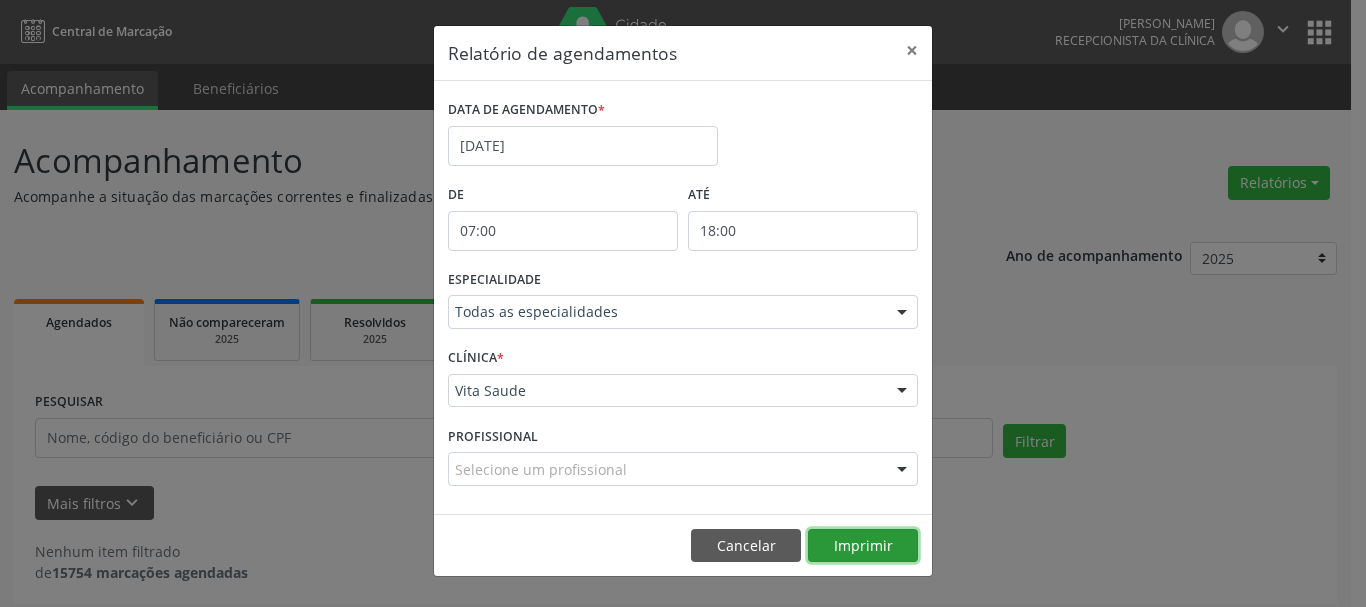 click on "Imprimir" at bounding box center (863, 546) 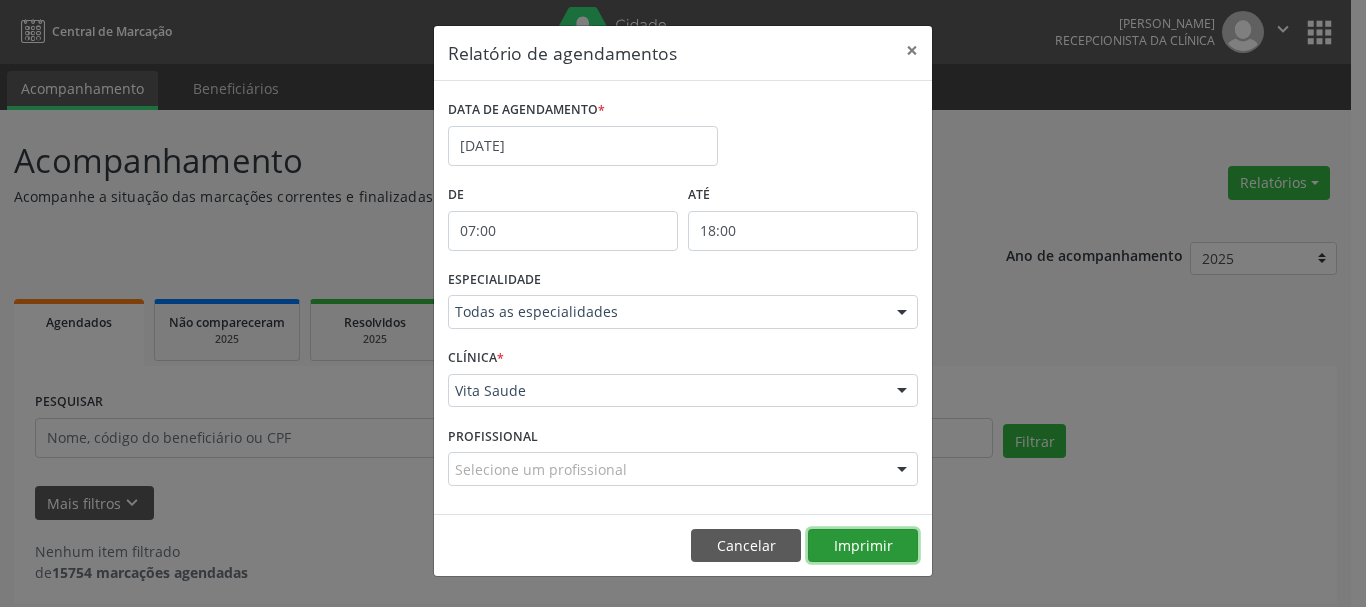 click on "Imprimir" at bounding box center [863, 546] 